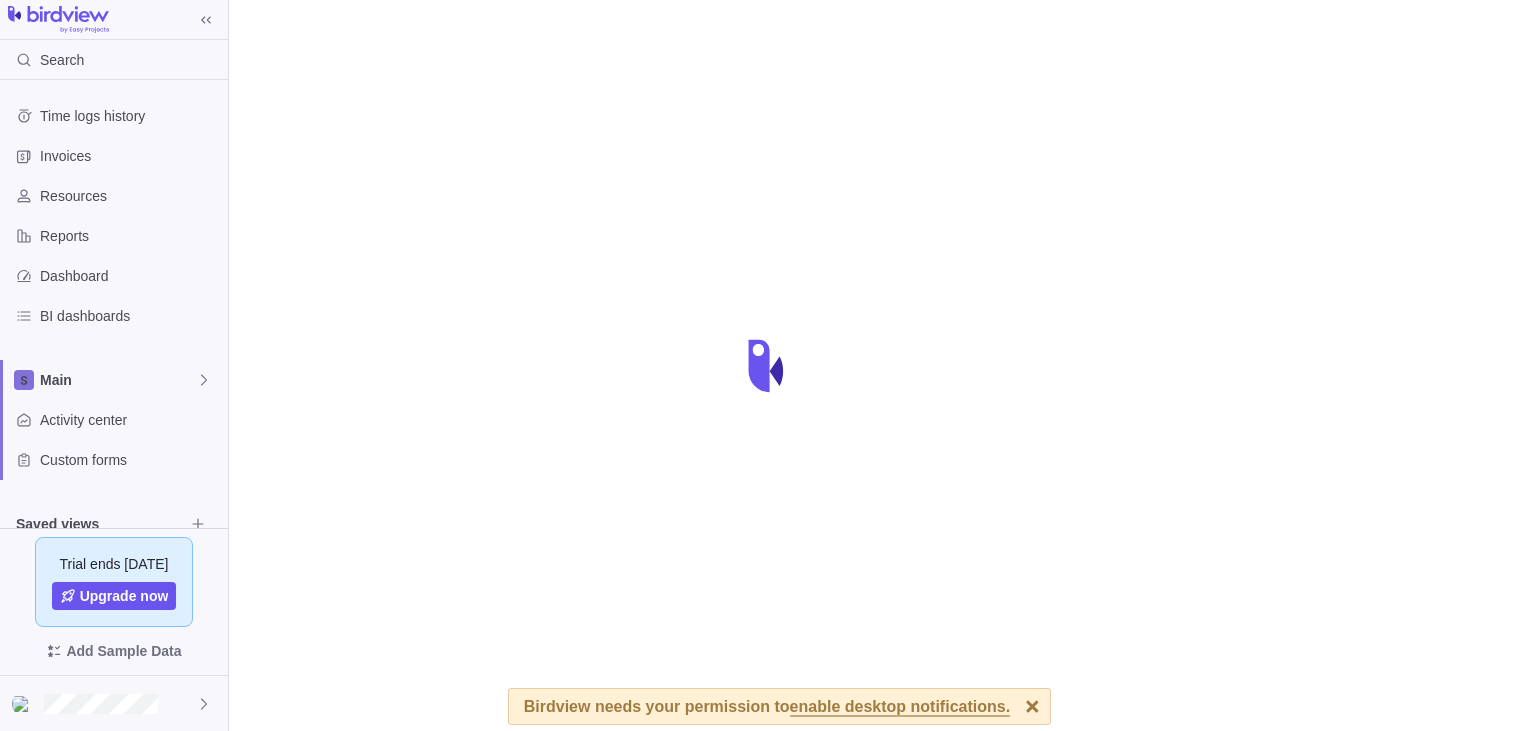 scroll, scrollTop: 0, scrollLeft: 0, axis: both 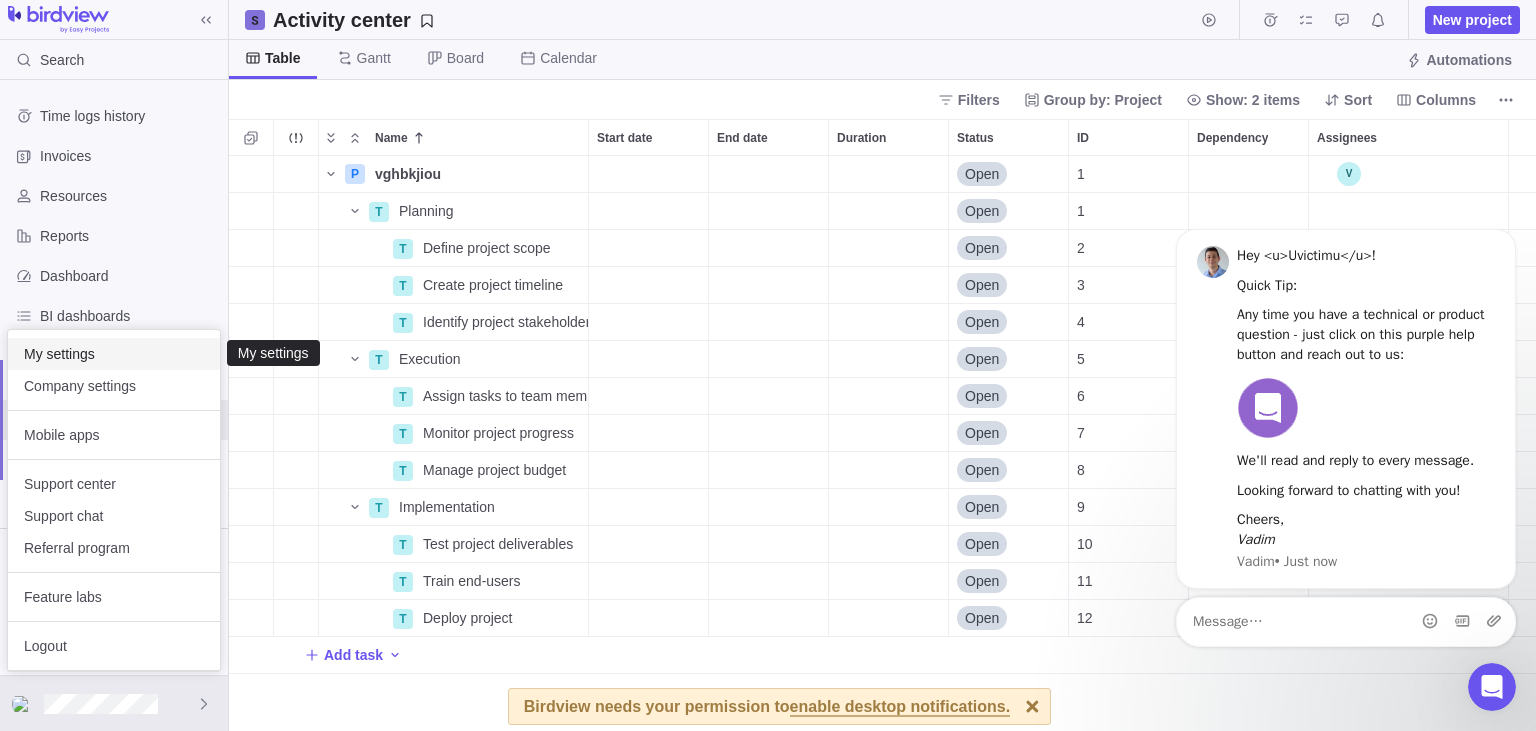 click on "My settings" at bounding box center [114, 354] 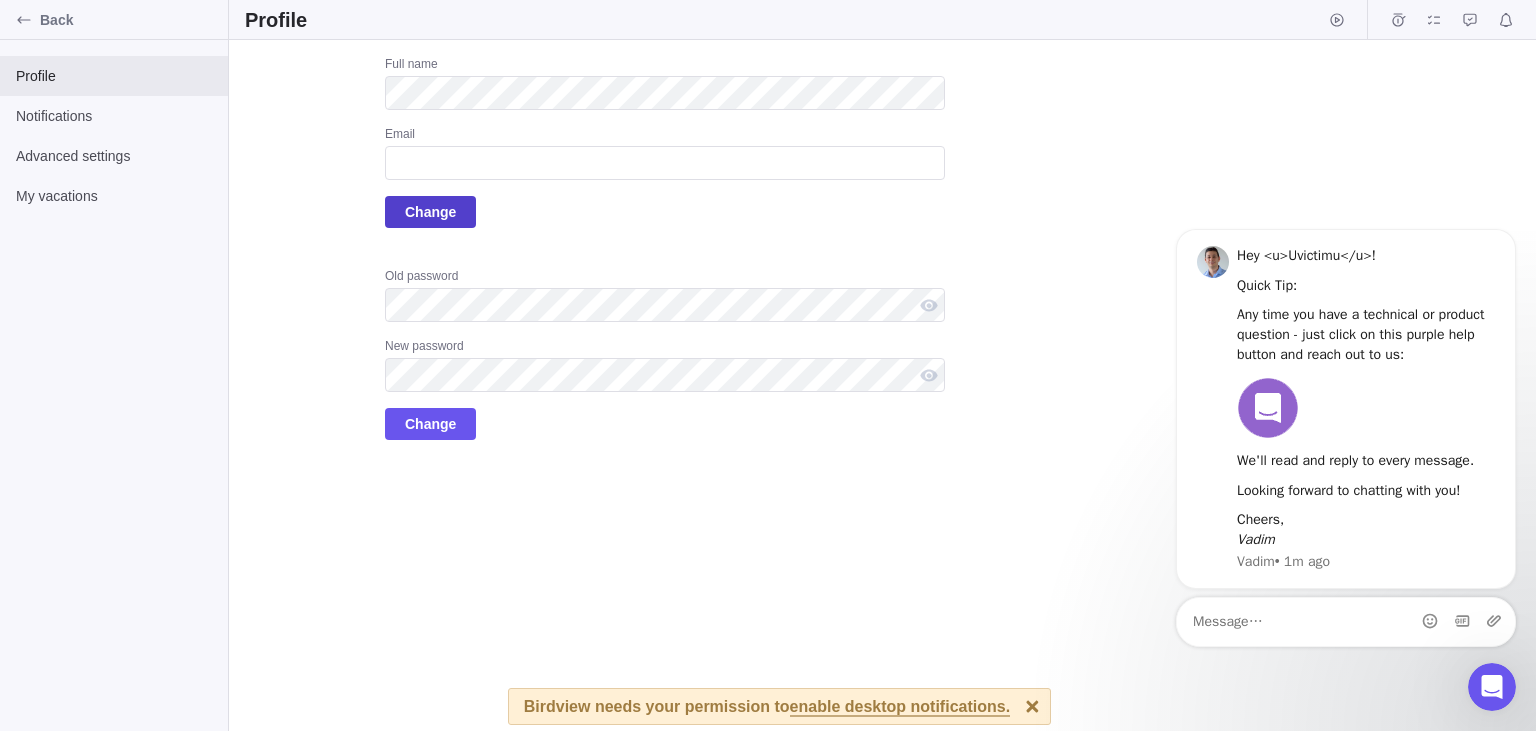 click on "Change" at bounding box center [430, 212] 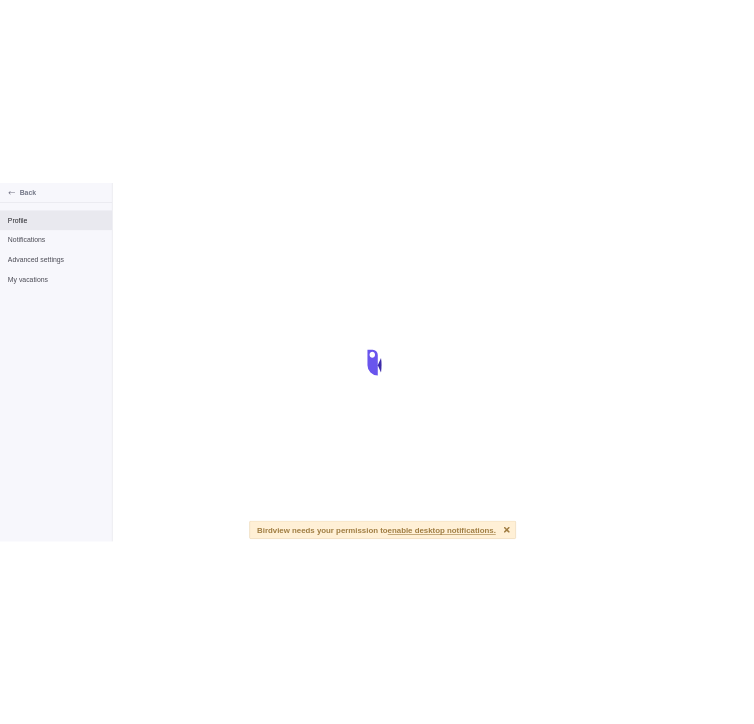 scroll, scrollTop: 0, scrollLeft: 0, axis: both 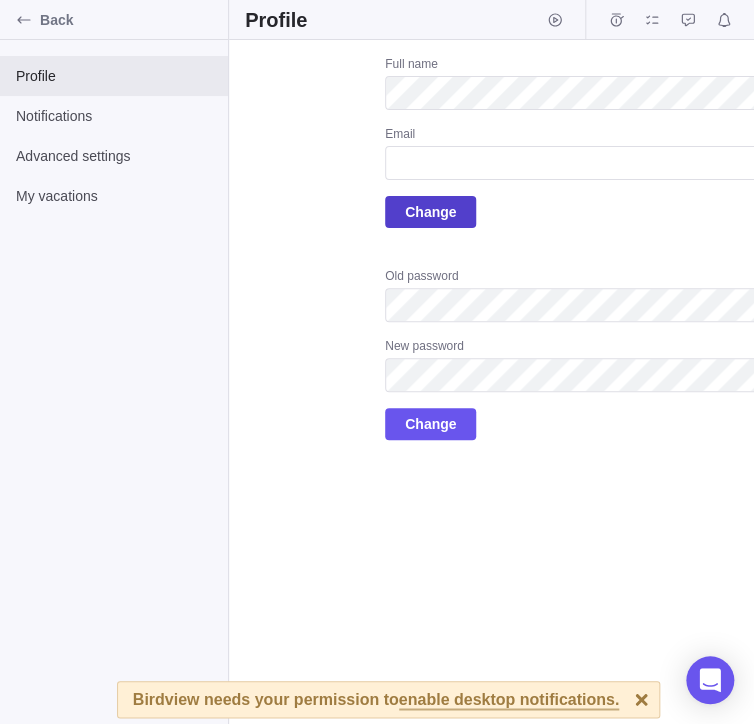 click on "Change" at bounding box center (430, 212) 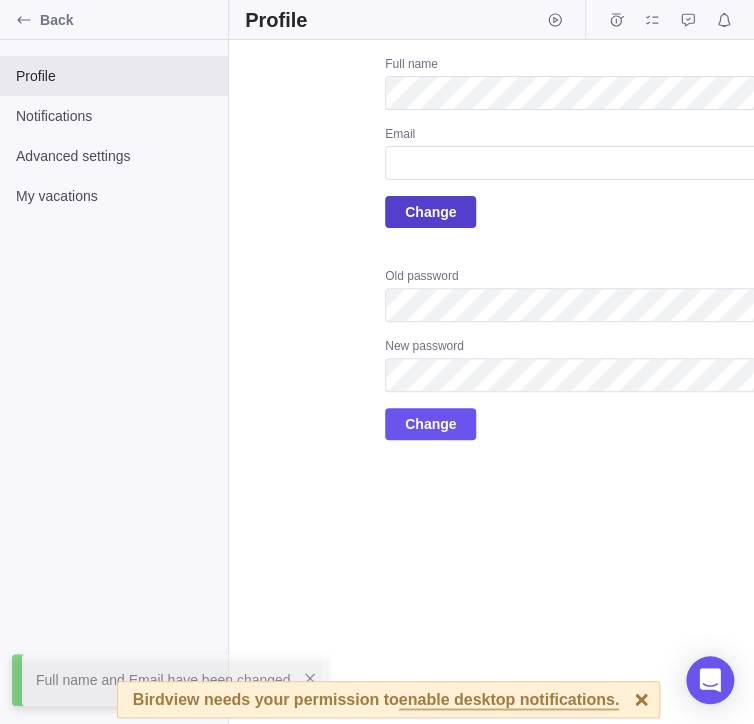 click on "Change" at bounding box center (430, 212) 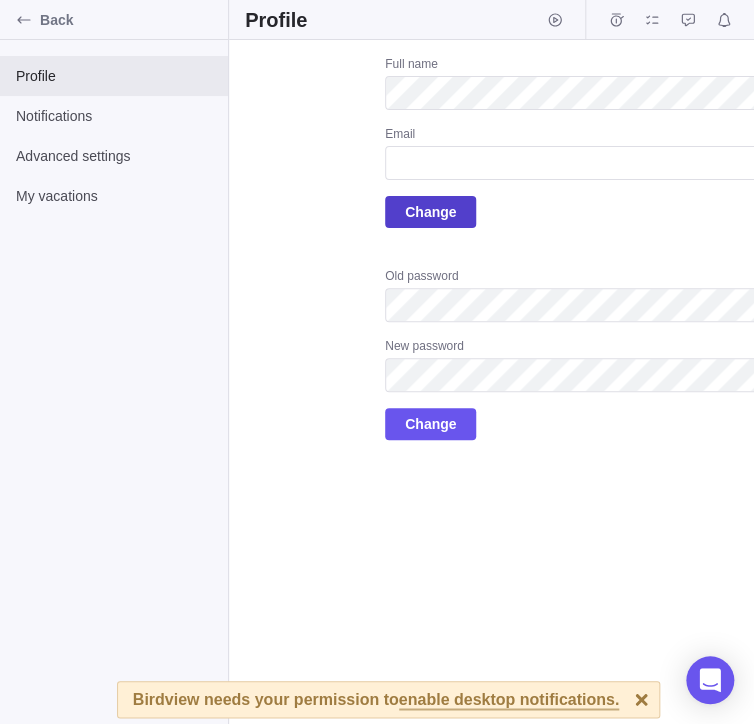 click on "Change" at bounding box center (430, 212) 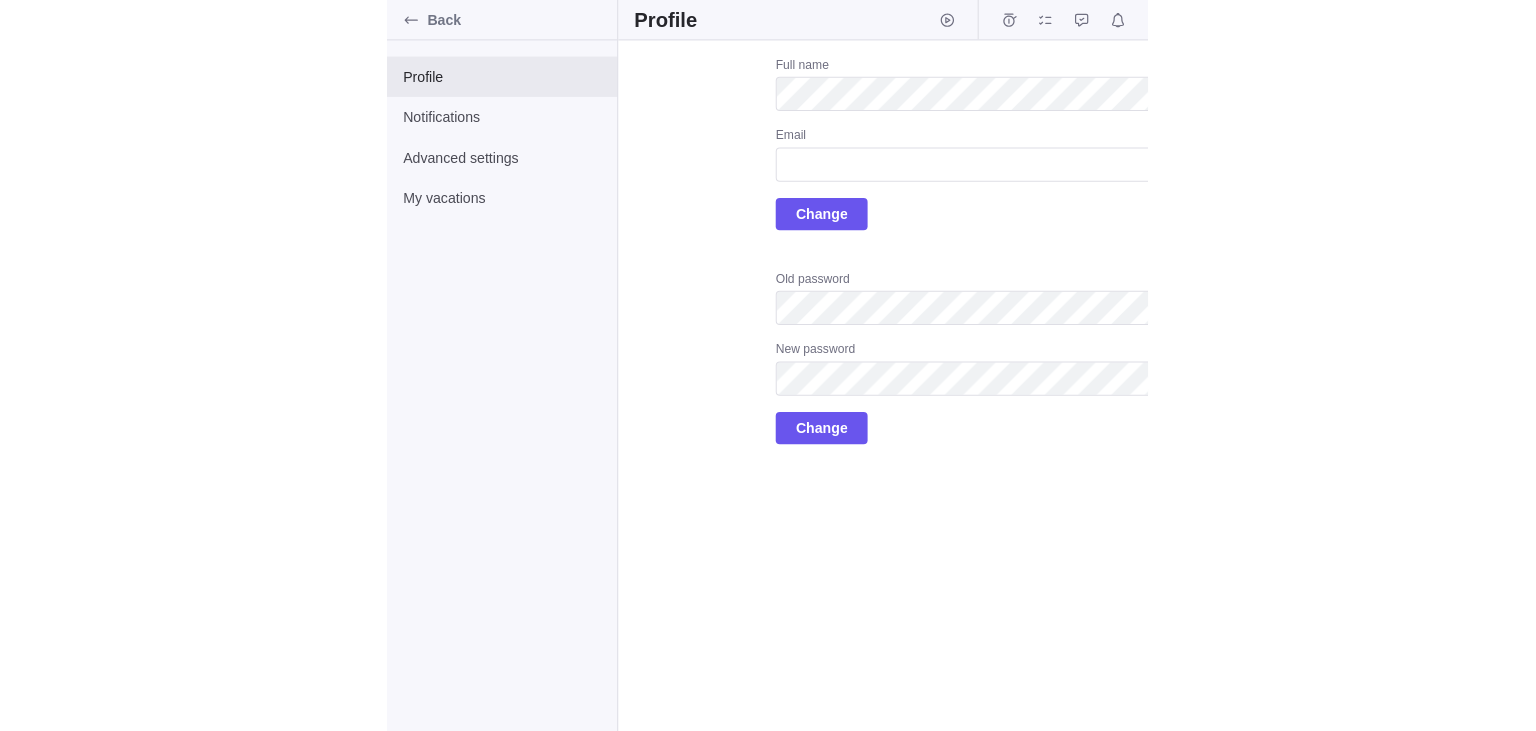 scroll, scrollTop: 0, scrollLeft: 0, axis: both 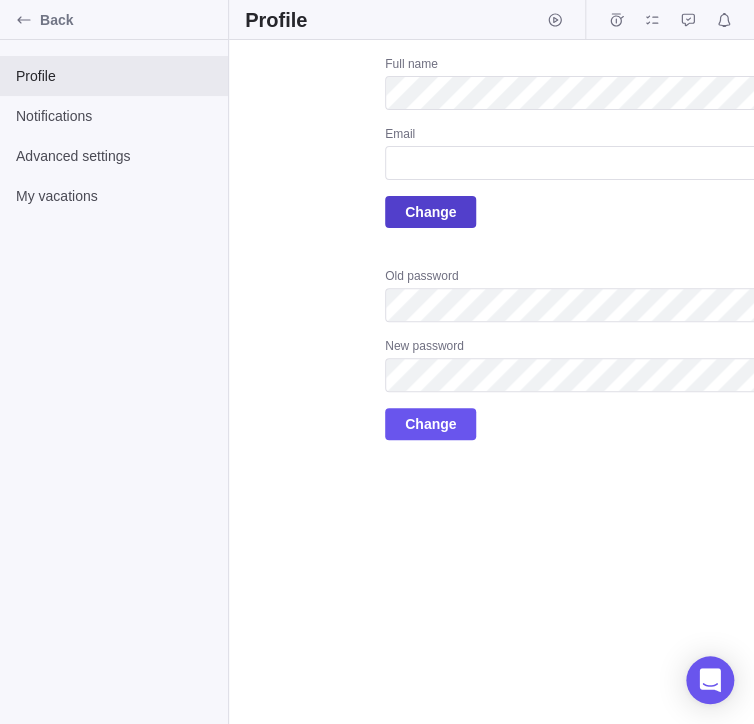click on "Change" at bounding box center [430, 212] 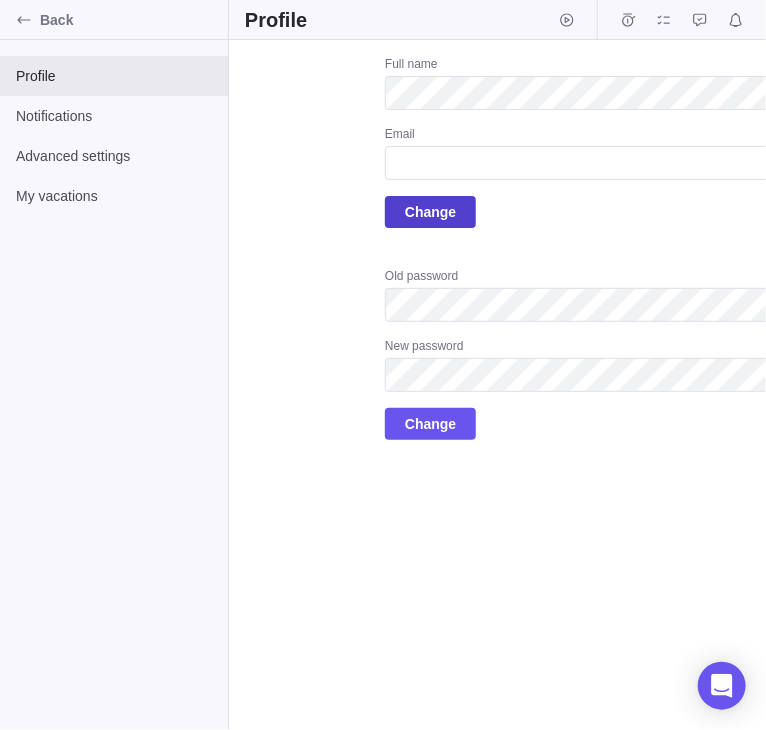 click on "Change" at bounding box center (430, 212) 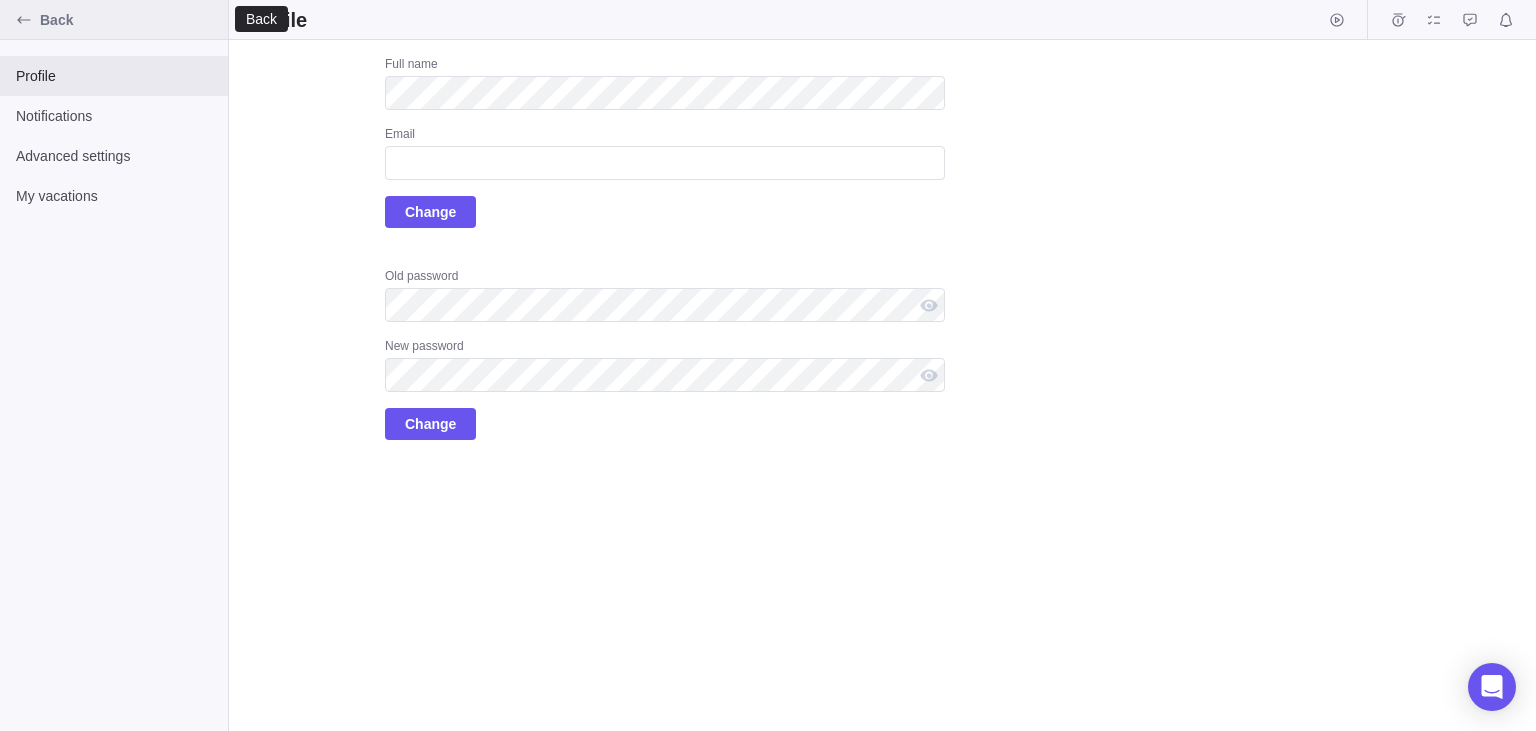 click 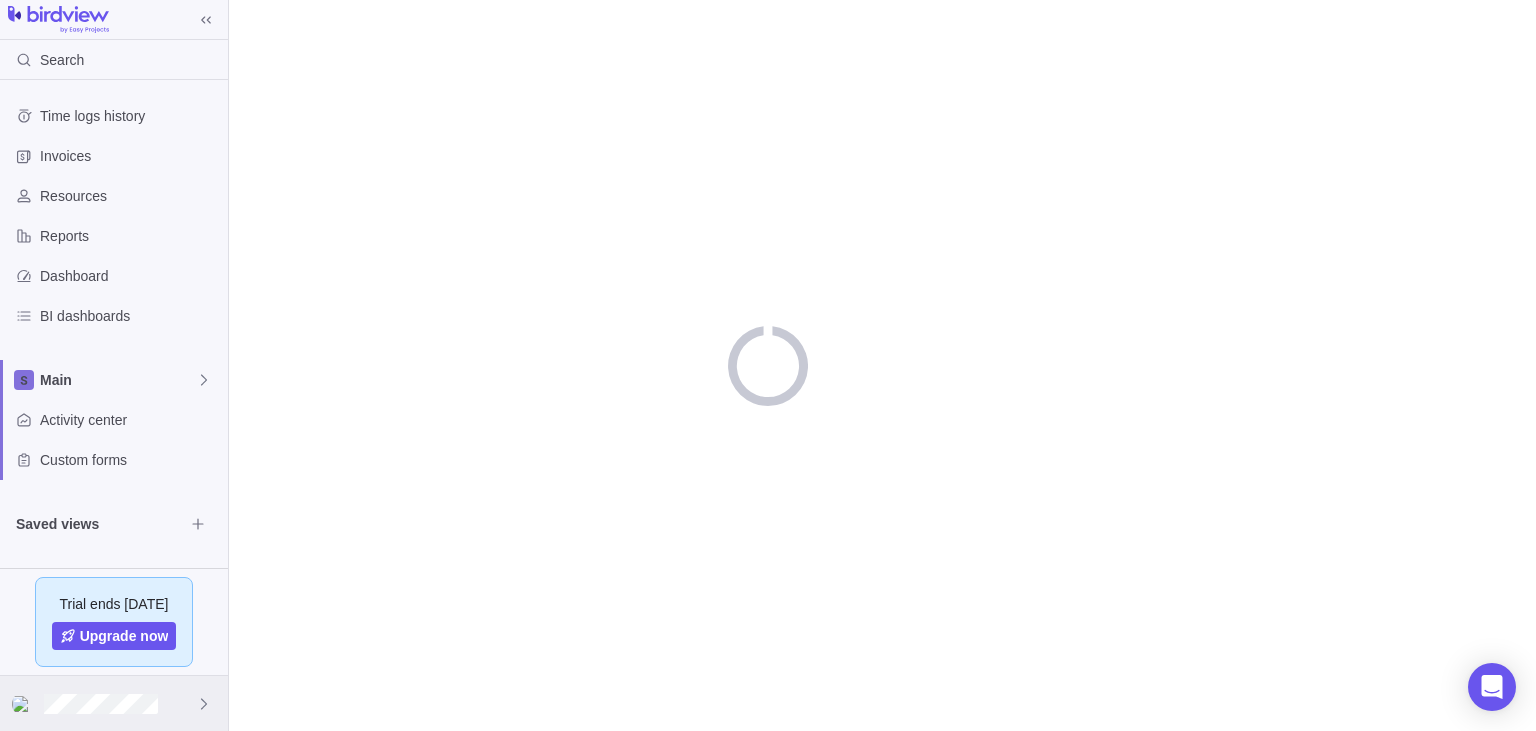 click at bounding box center (114, 703) 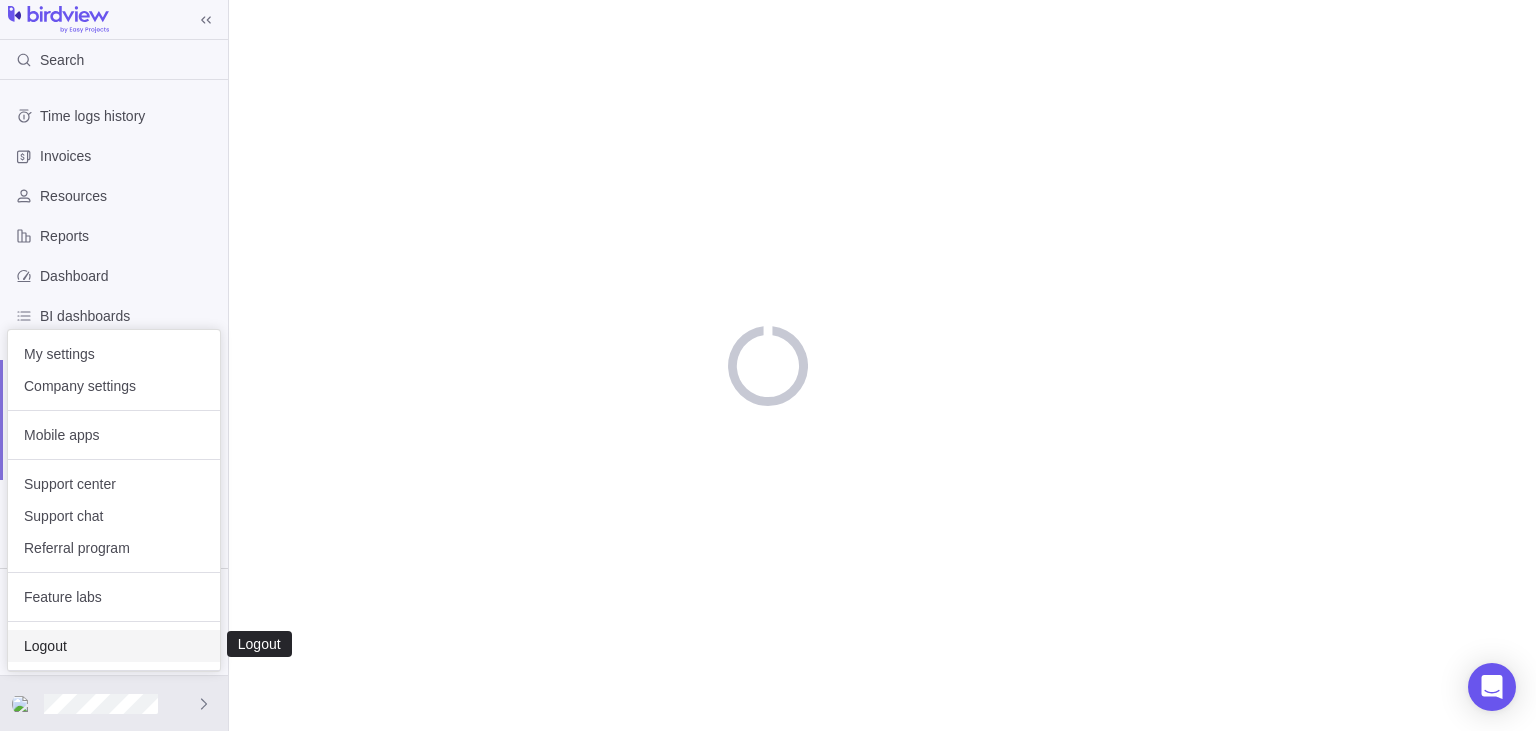 click on "Logout" at bounding box center [114, 646] 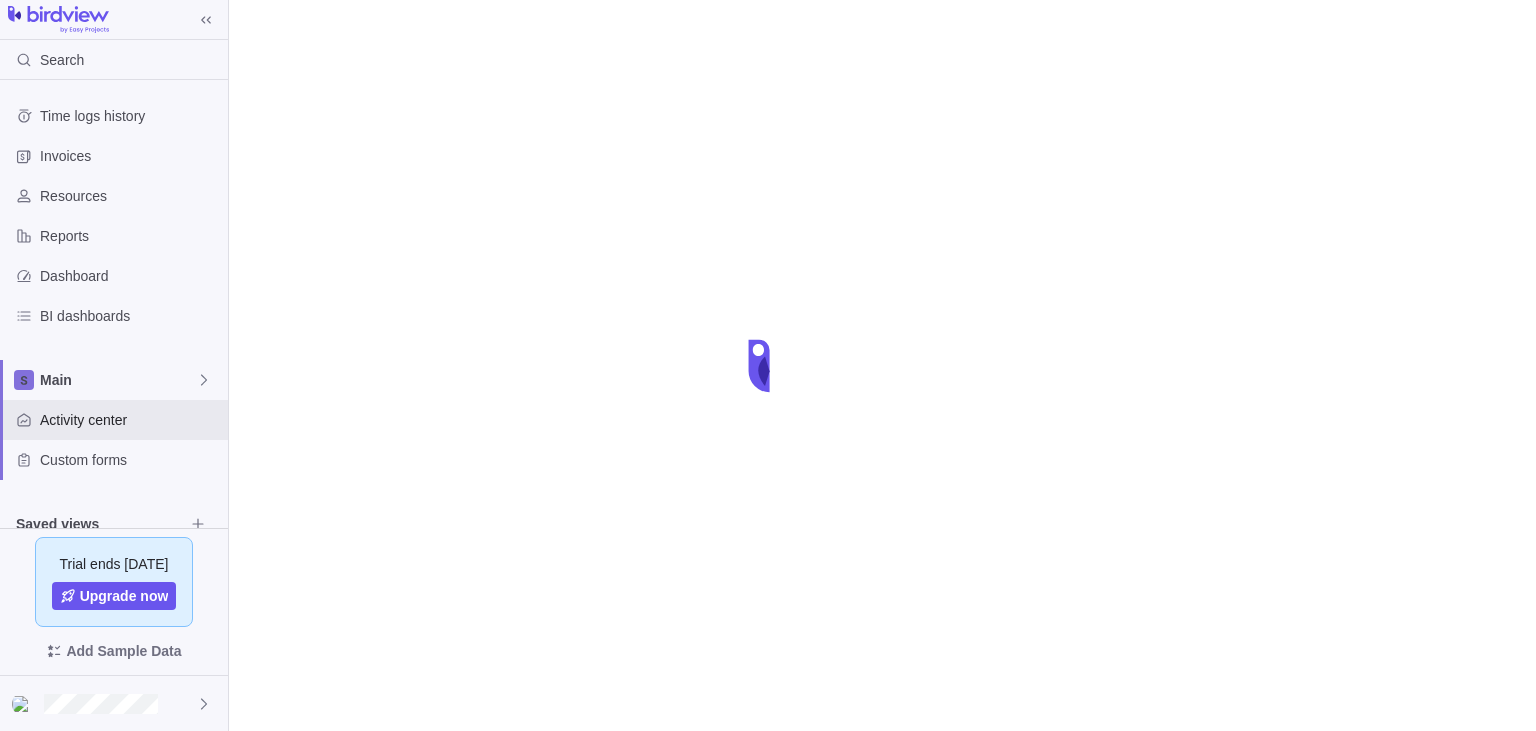 scroll, scrollTop: 0, scrollLeft: 0, axis: both 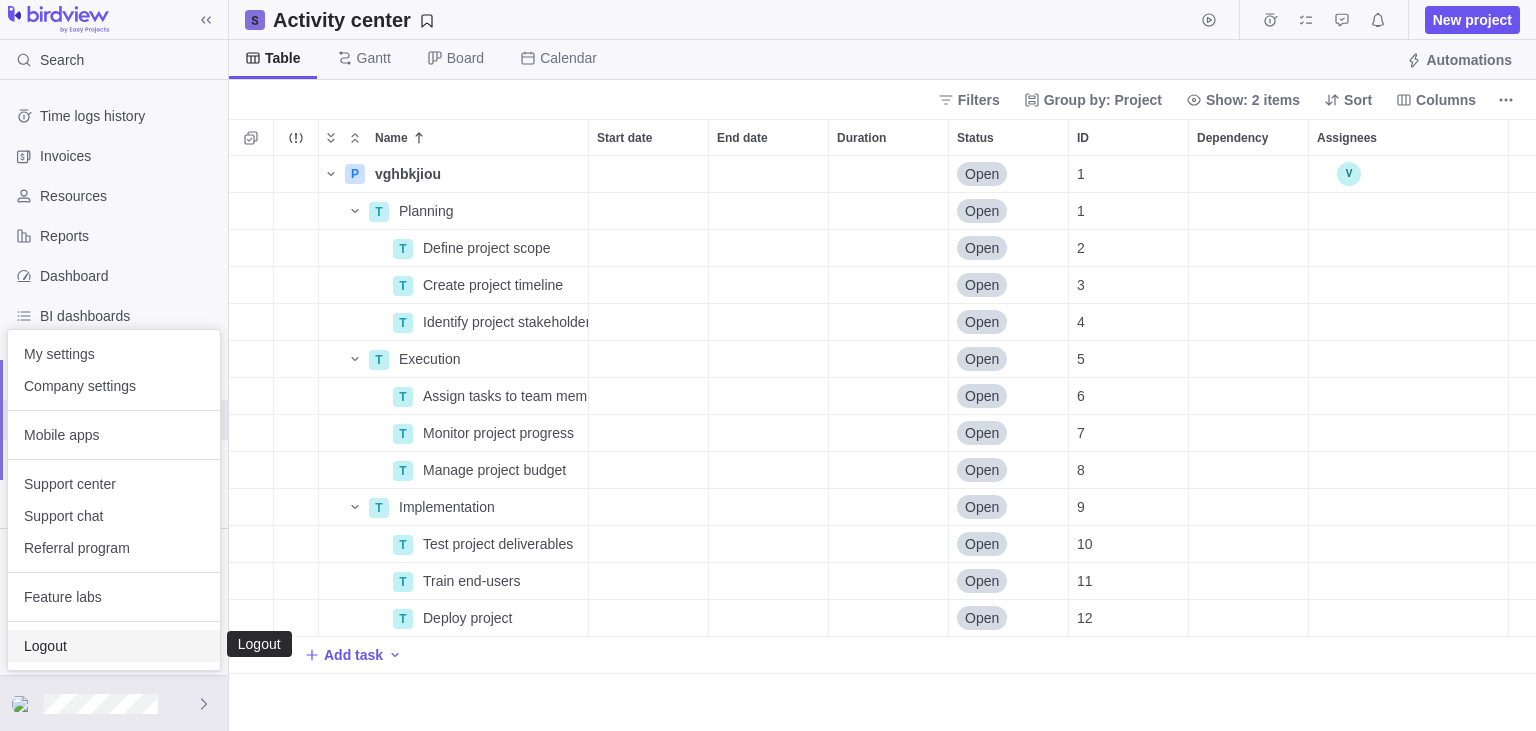 click on "Logout" at bounding box center [114, 646] 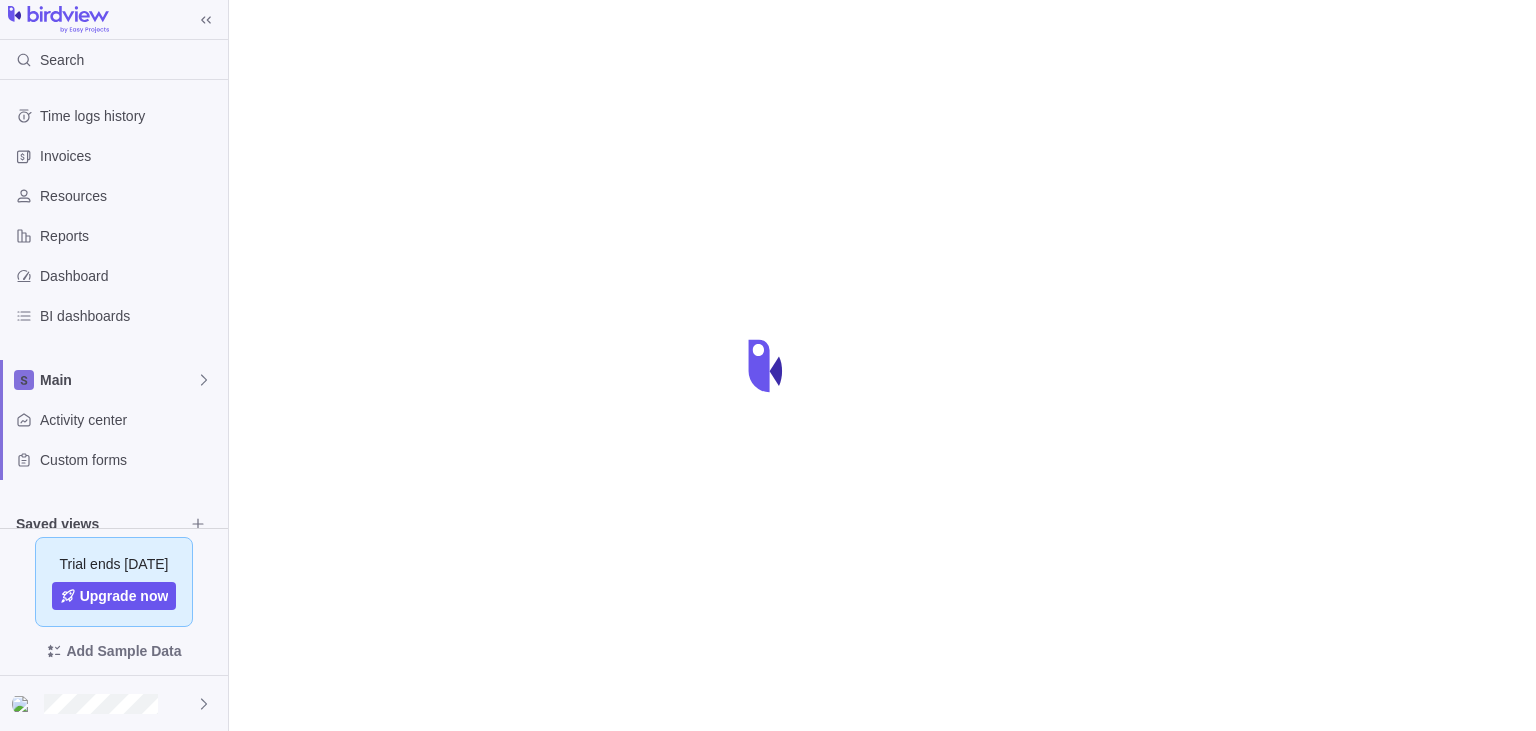 scroll, scrollTop: 0, scrollLeft: 0, axis: both 